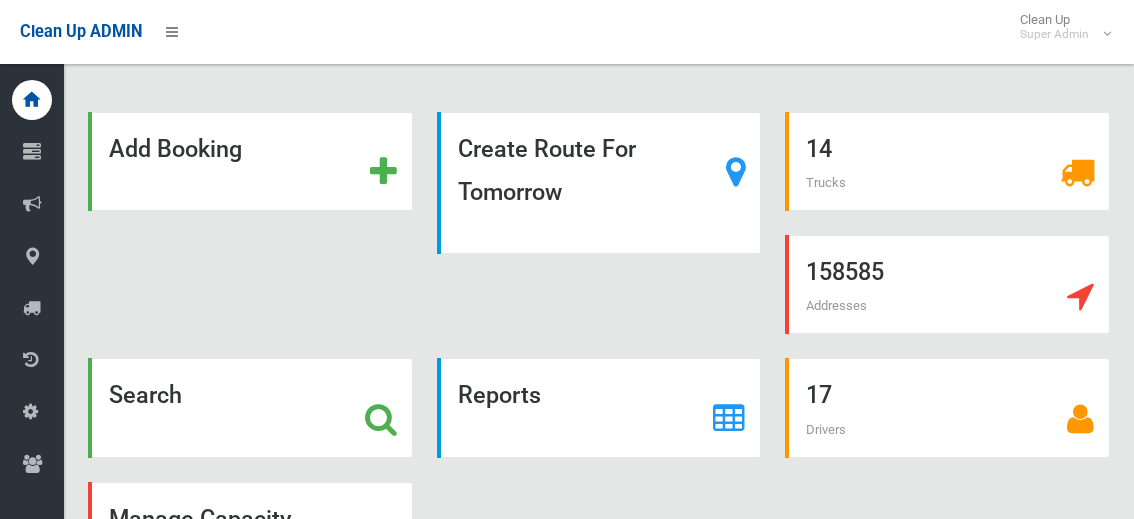 scroll, scrollTop: 0, scrollLeft: 0, axis: both 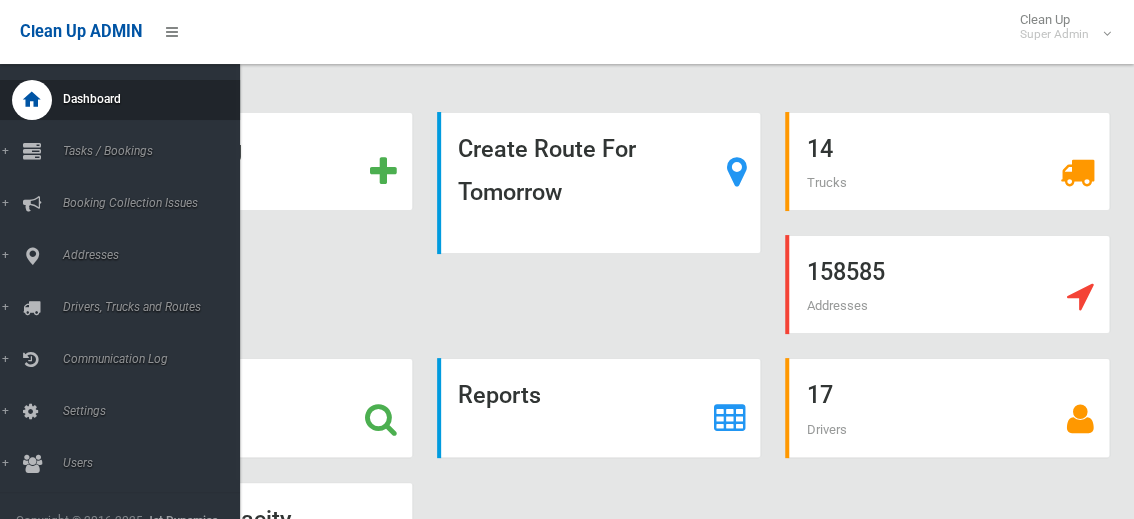 click at bounding box center (32, 152) 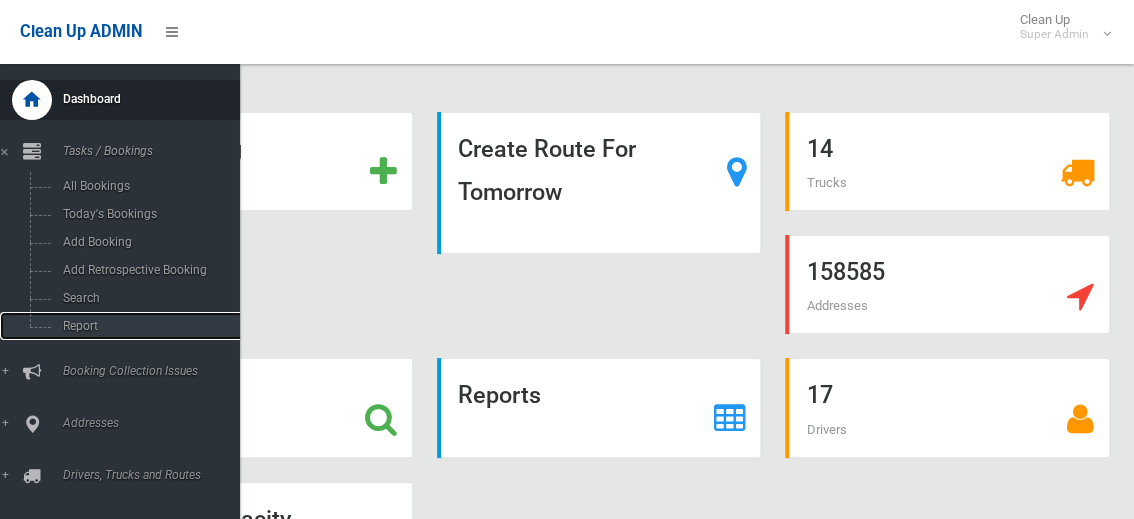 click on "Report" at bounding box center (127, 326) 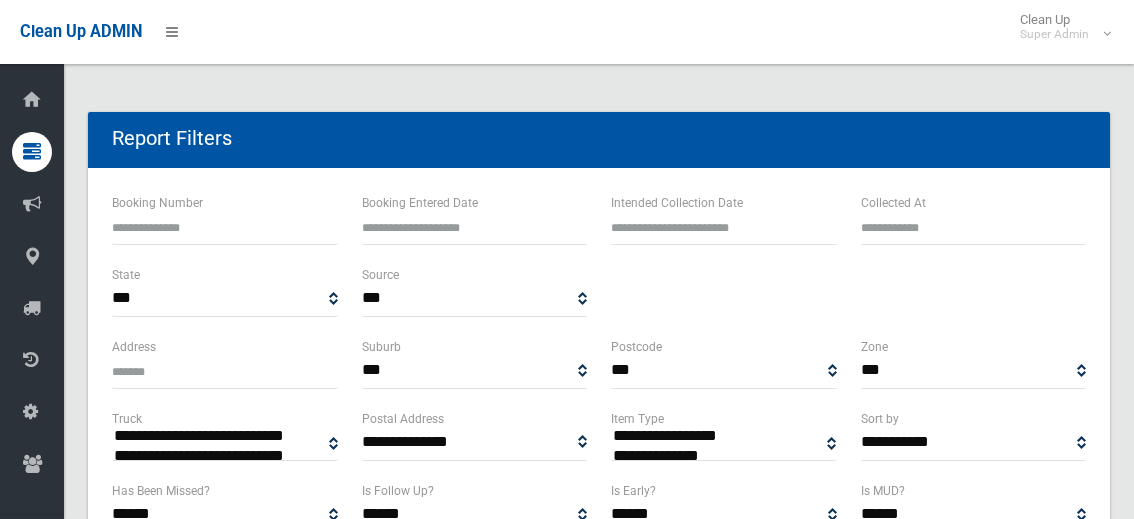 scroll, scrollTop: 0, scrollLeft: 0, axis: both 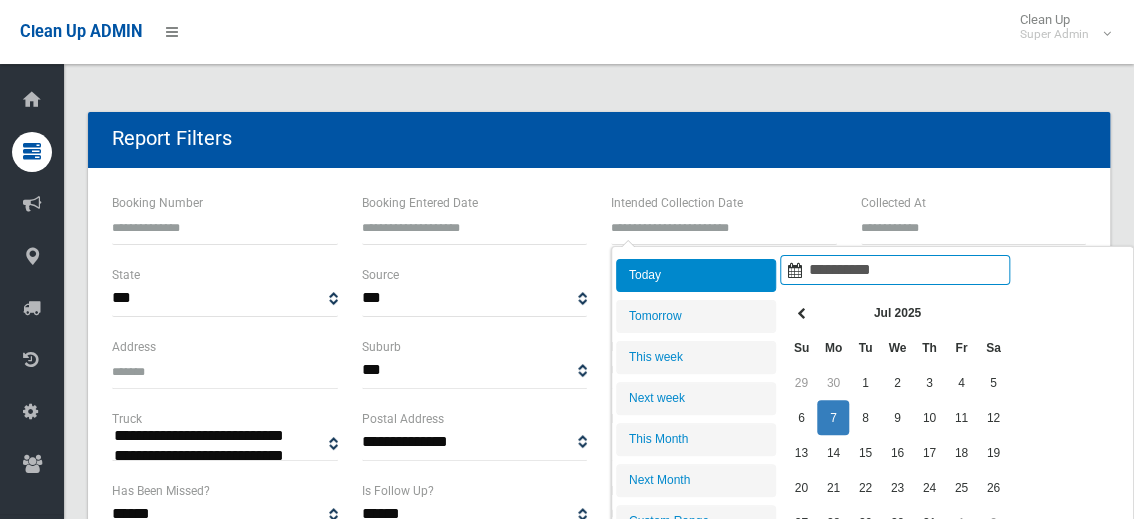 click at bounding box center (724, 226) 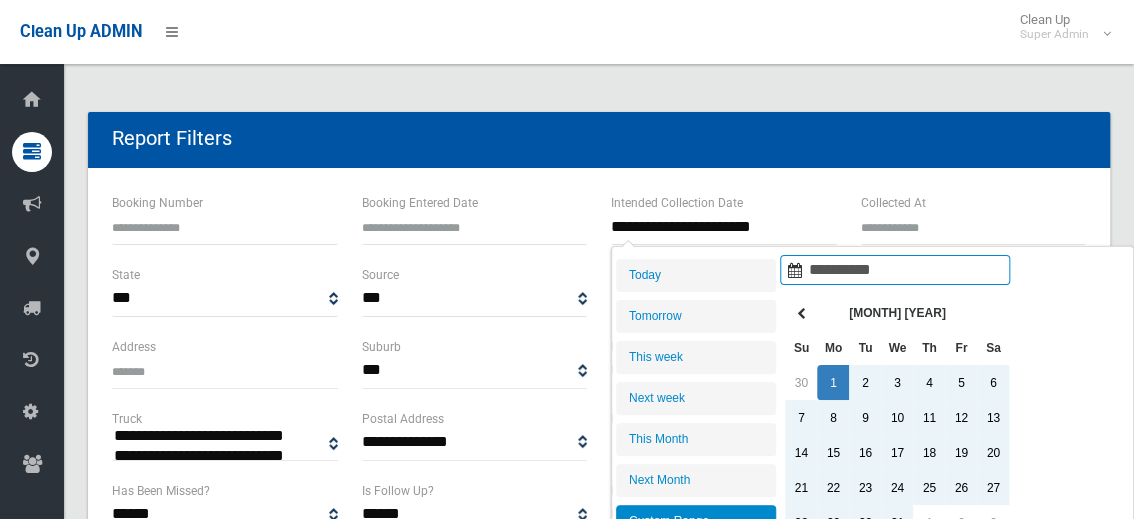 type on "**********" 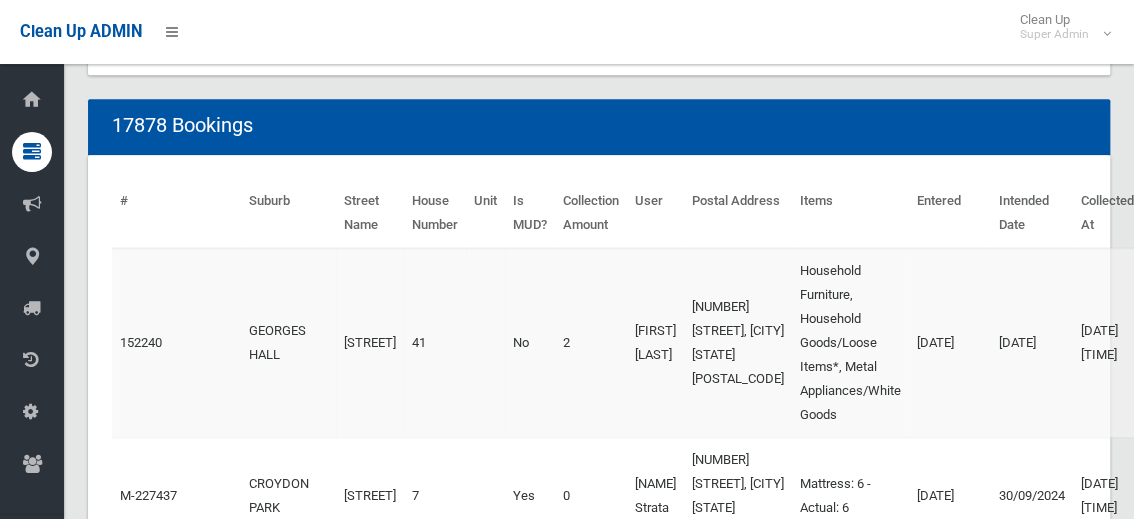 scroll, scrollTop: 128, scrollLeft: 0, axis: vertical 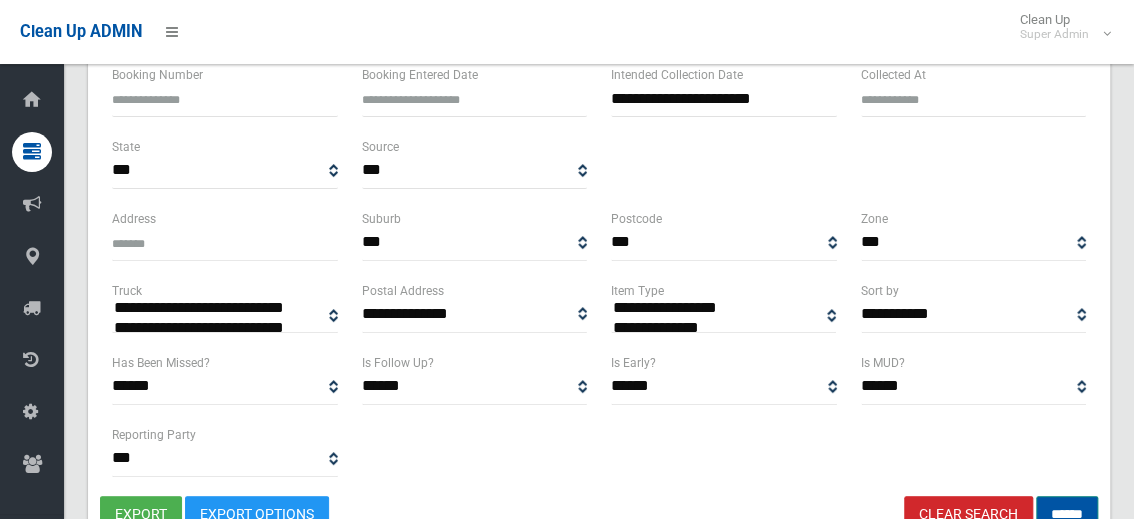 click on "******" at bounding box center (1067, 514) 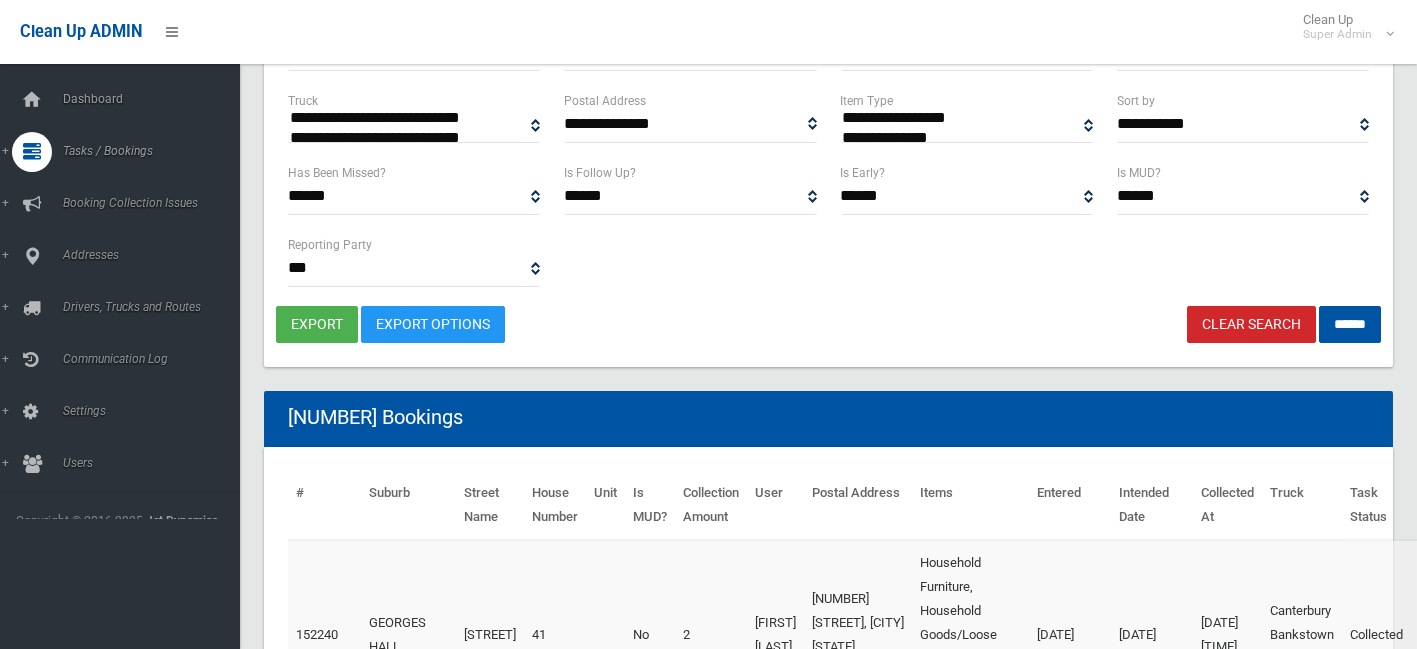 scroll, scrollTop: 320, scrollLeft: 0, axis: vertical 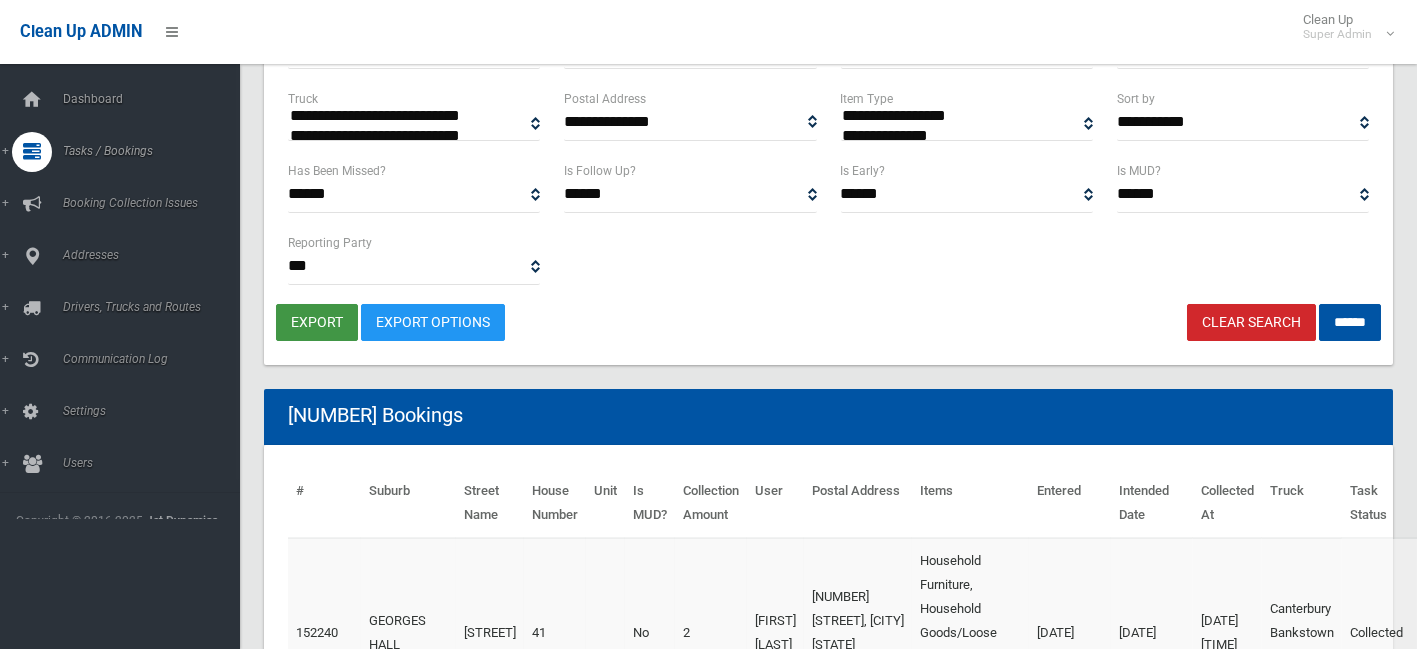 click on "export" at bounding box center (317, 322) 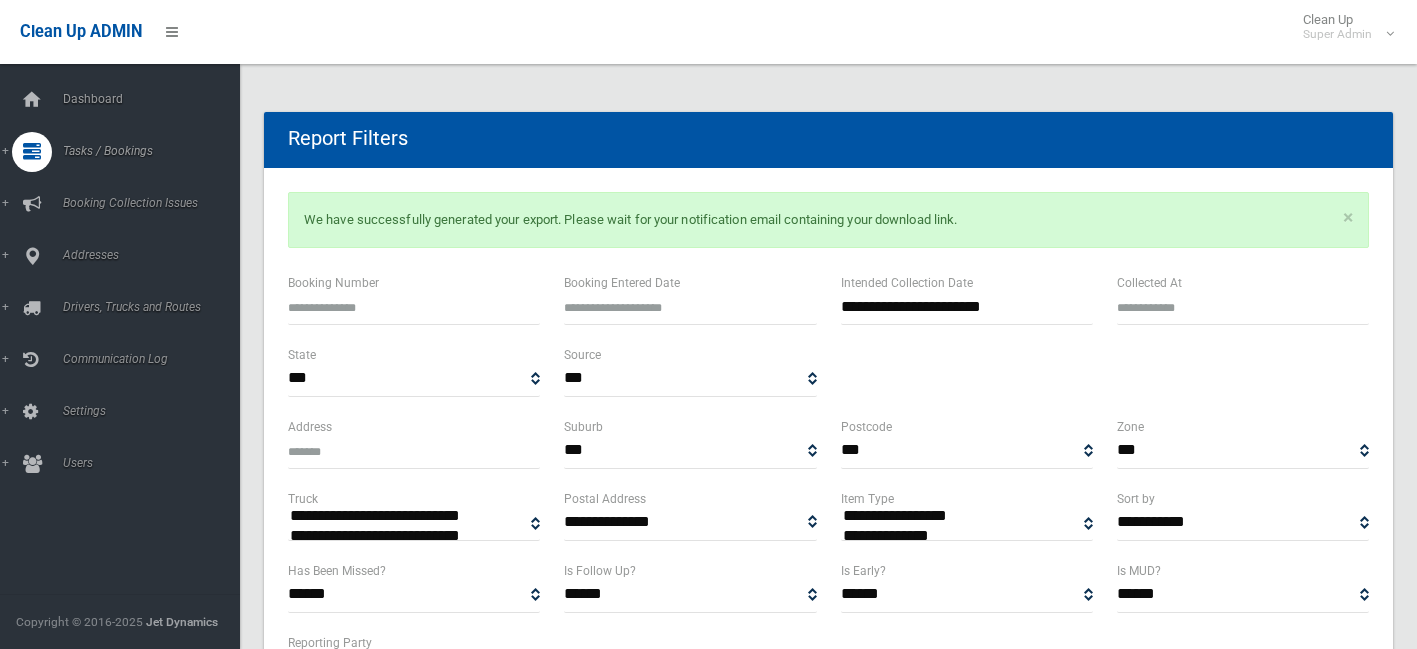 scroll, scrollTop: 0, scrollLeft: 0, axis: both 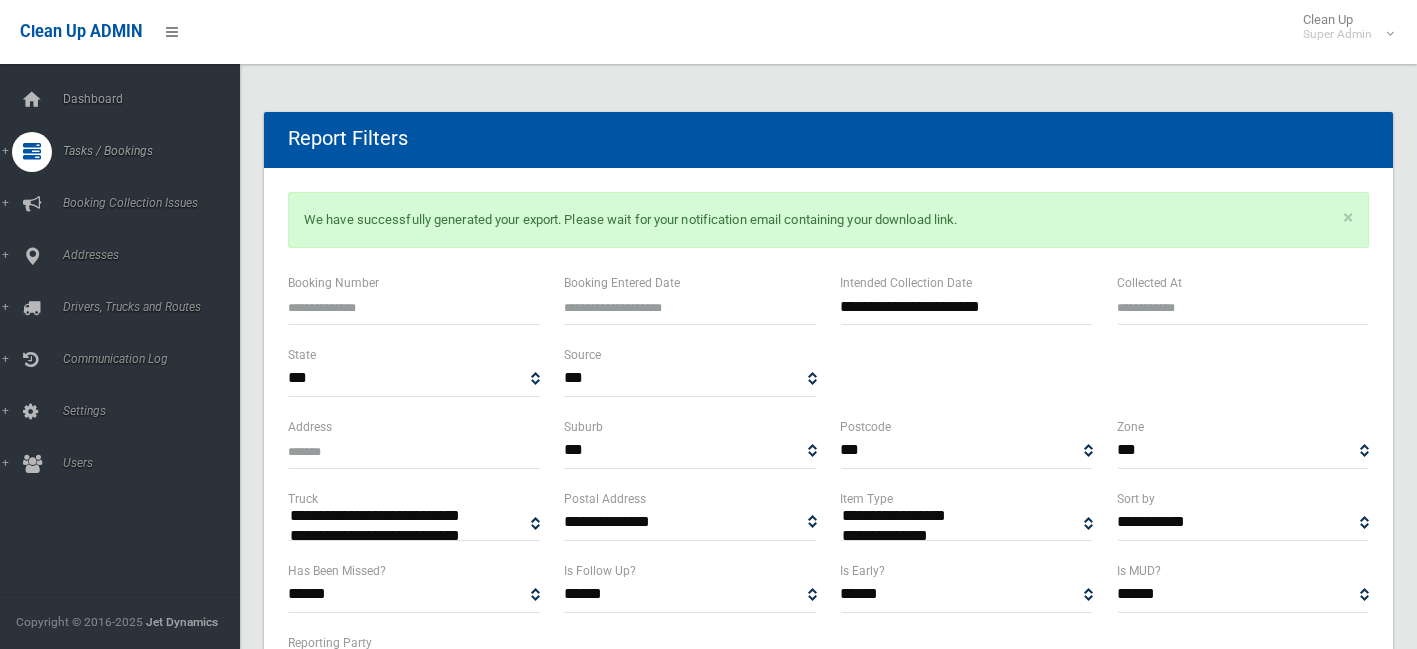 click on "**********" at bounding box center (967, 306) 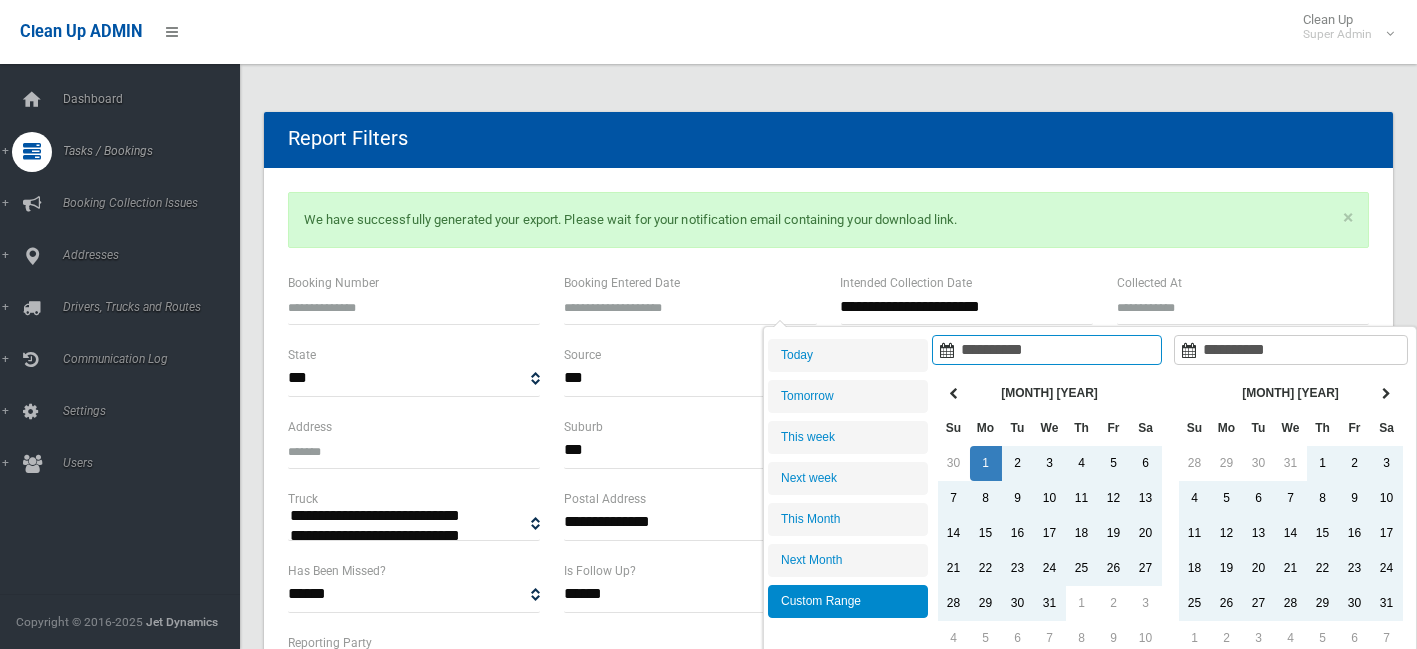drag, startPoint x: 1026, startPoint y: 305, endPoint x: 746, endPoint y: 312, distance: 280.0875 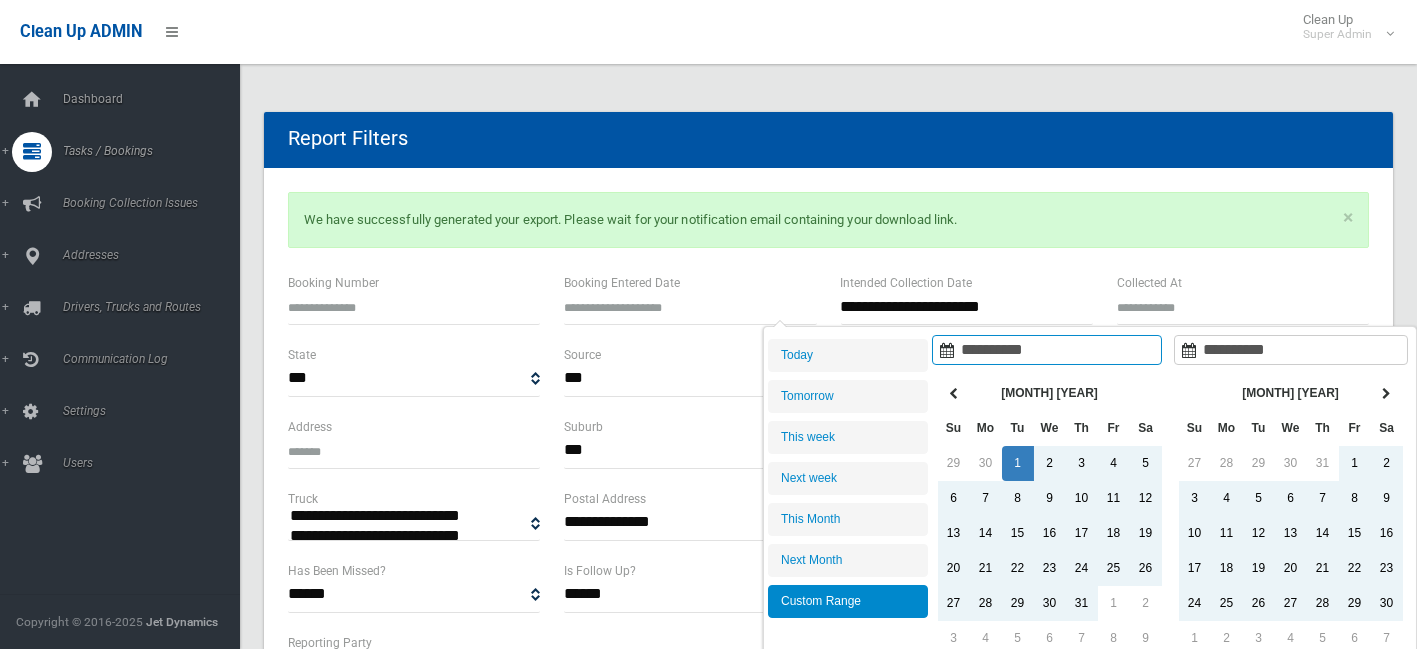 type on "**********" 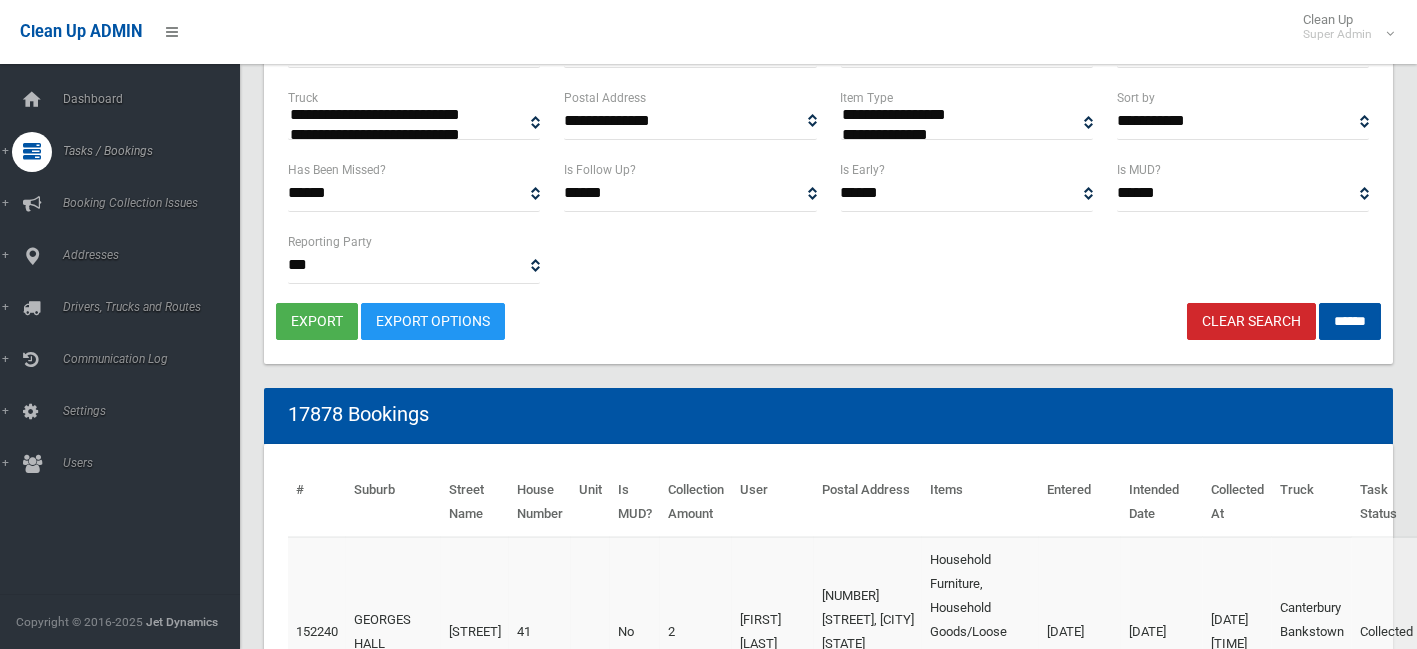 scroll, scrollTop: 550, scrollLeft: 0, axis: vertical 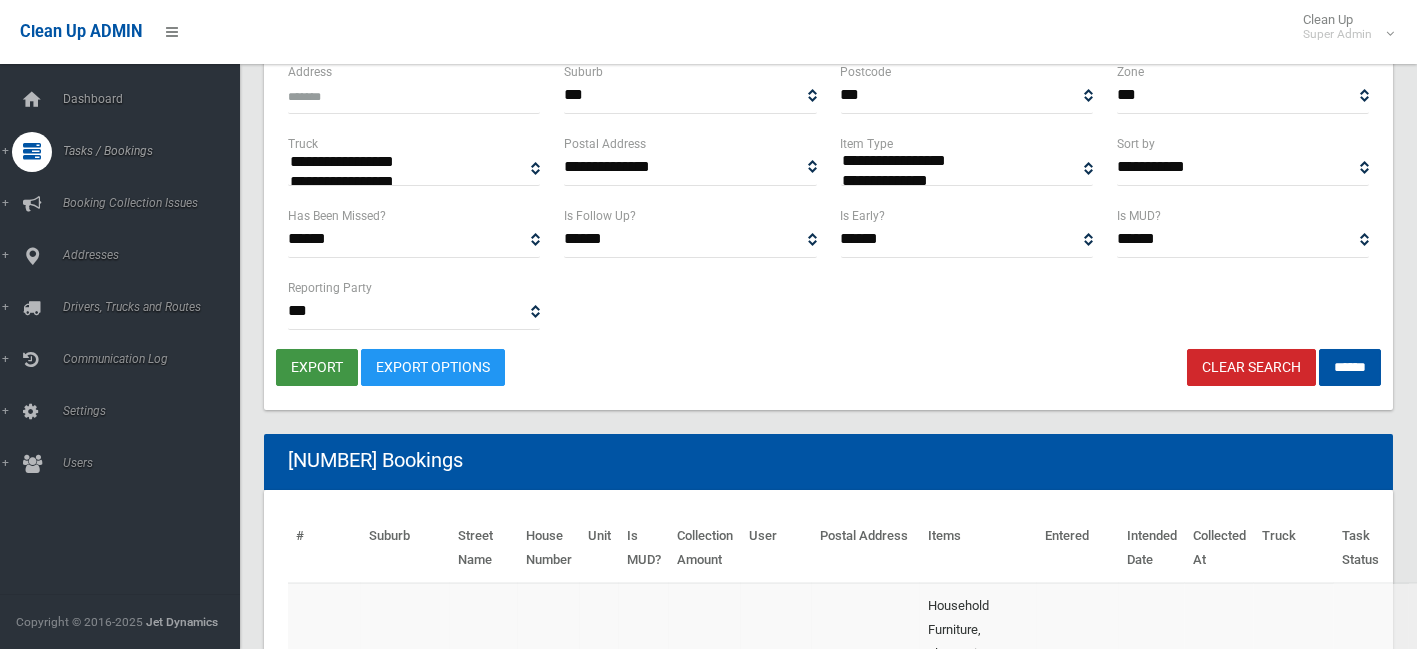click on "export" at bounding box center (317, 367) 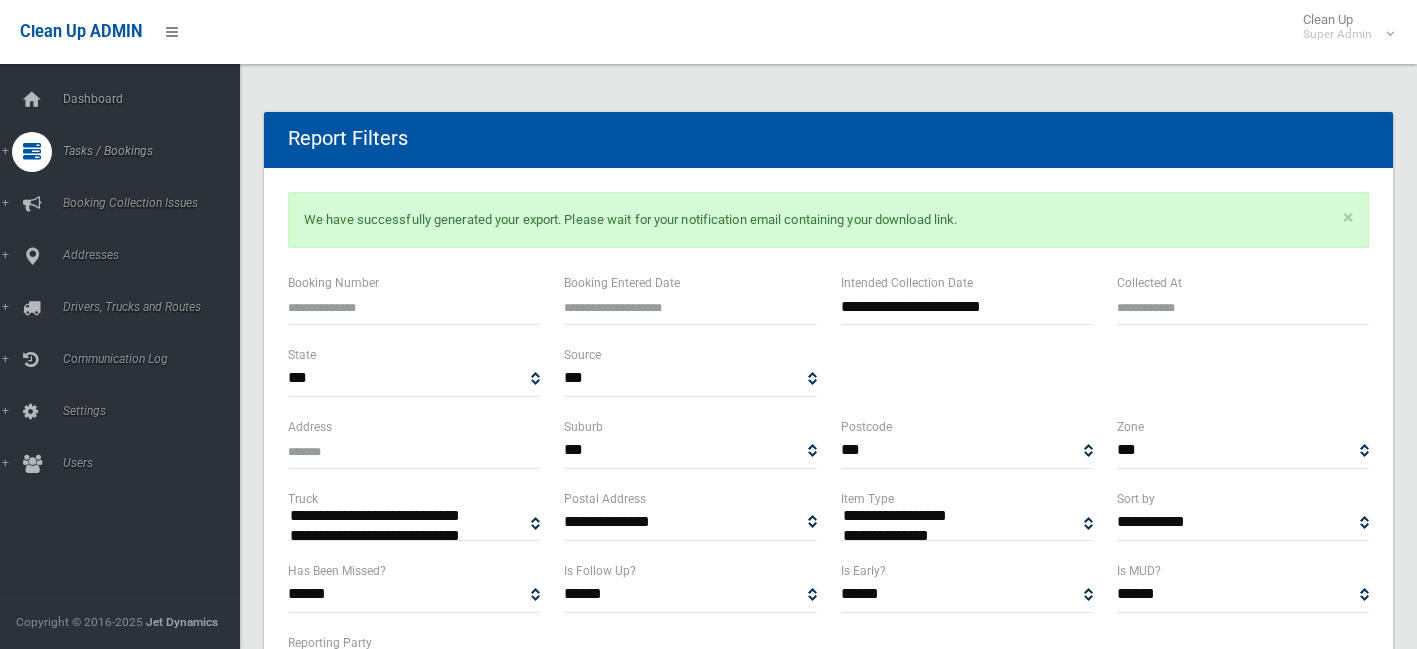 scroll, scrollTop: 0, scrollLeft: 0, axis: both 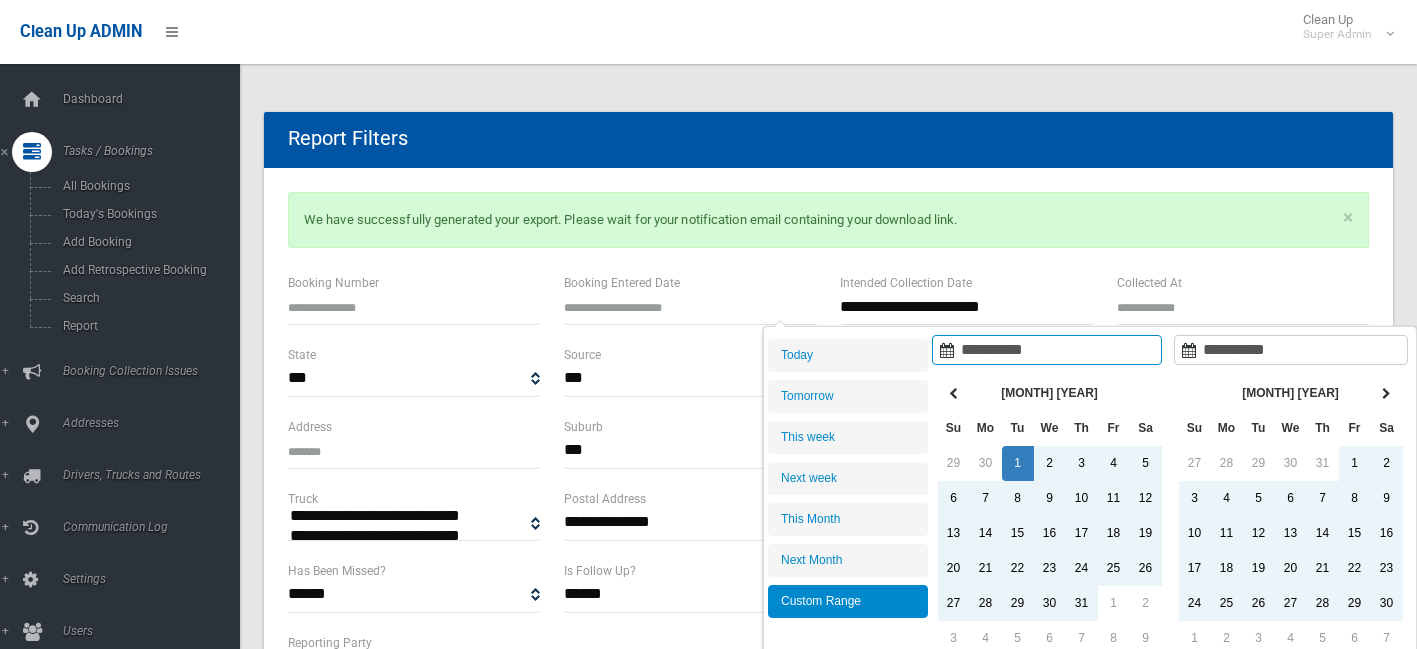 click on "**********" at bounding box center [967, 306] 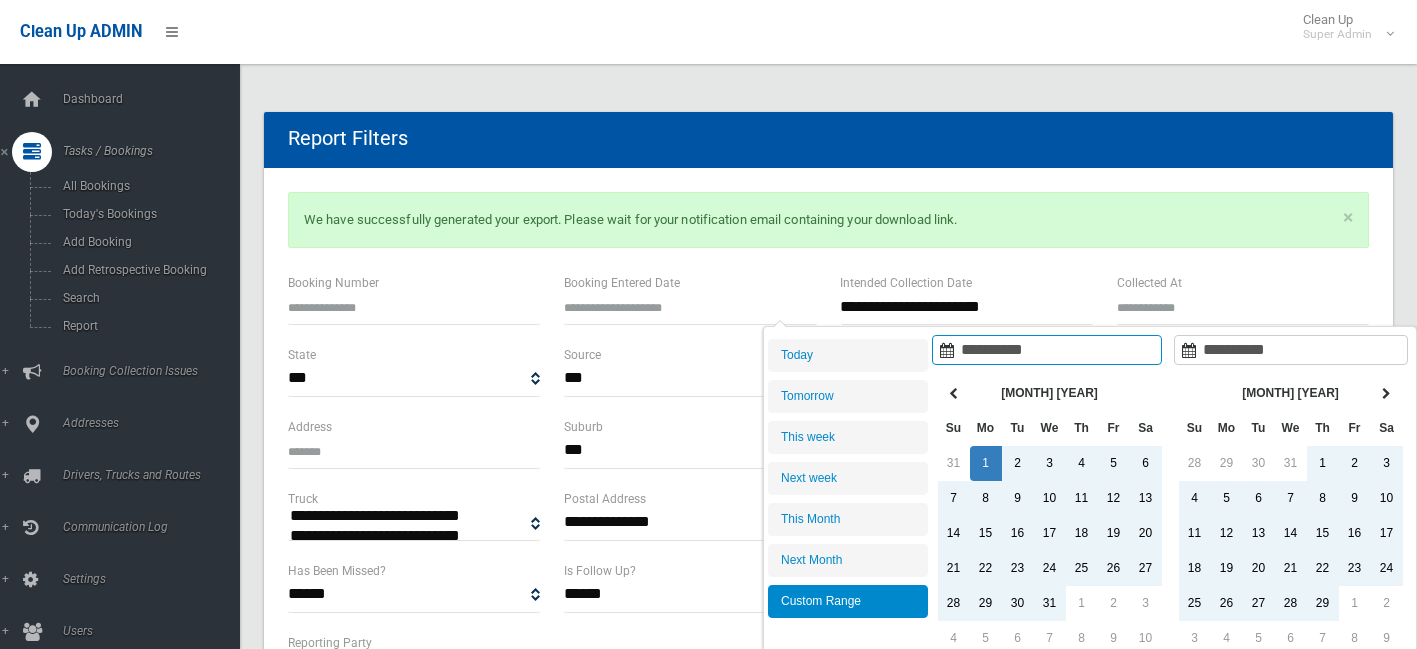type on "**********" 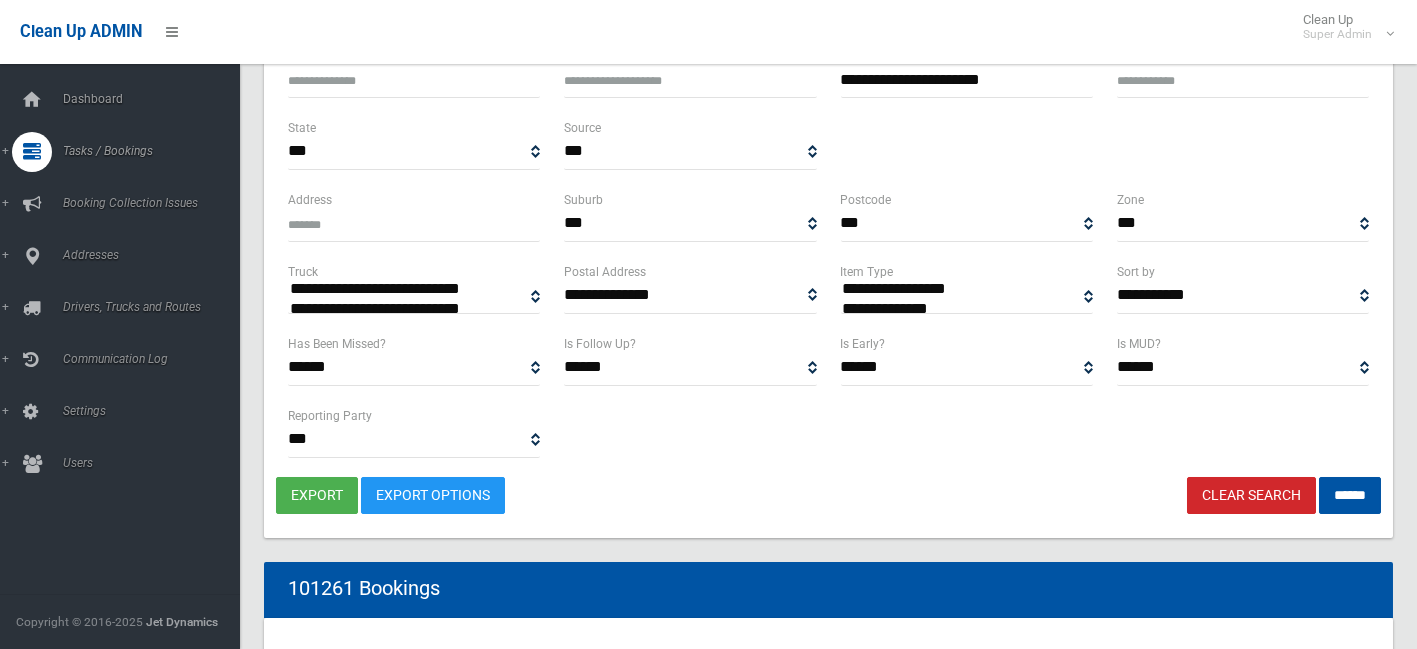 scroll, scrollTop: 76, scrollLeft: 0, axis: vertical 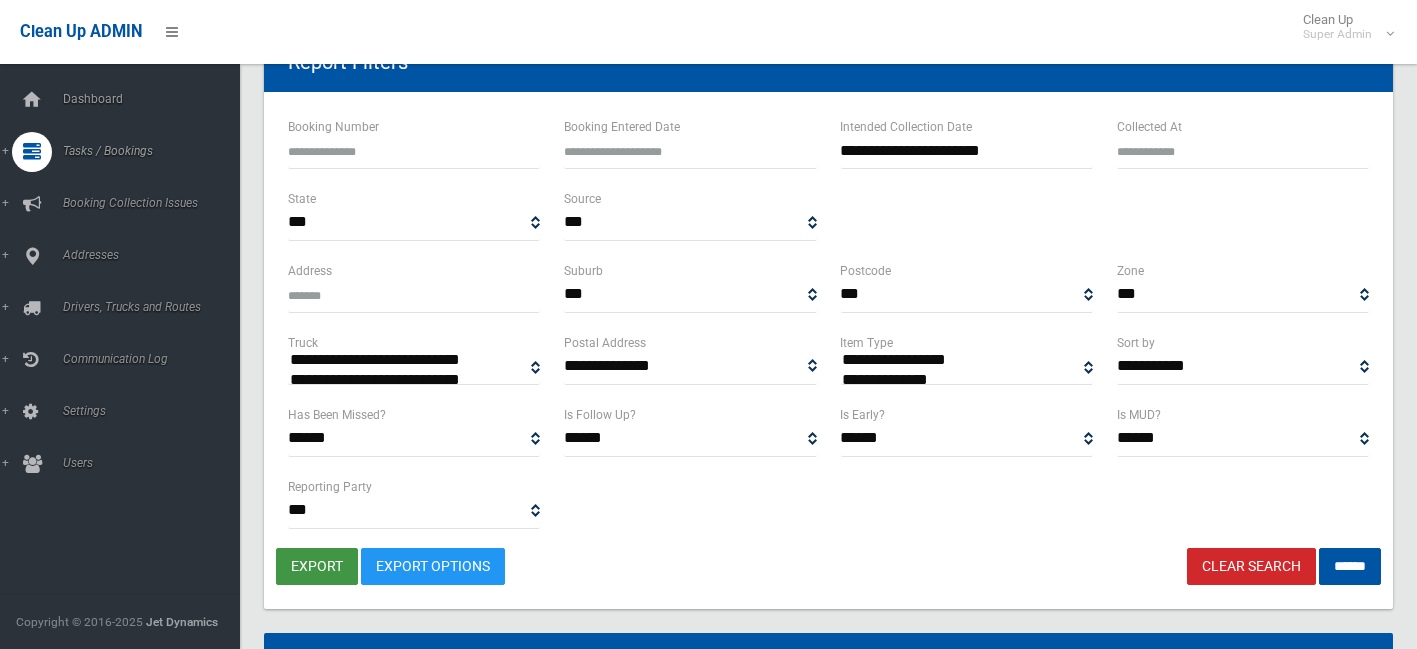 click on "export" at bounding box center [317, 566] 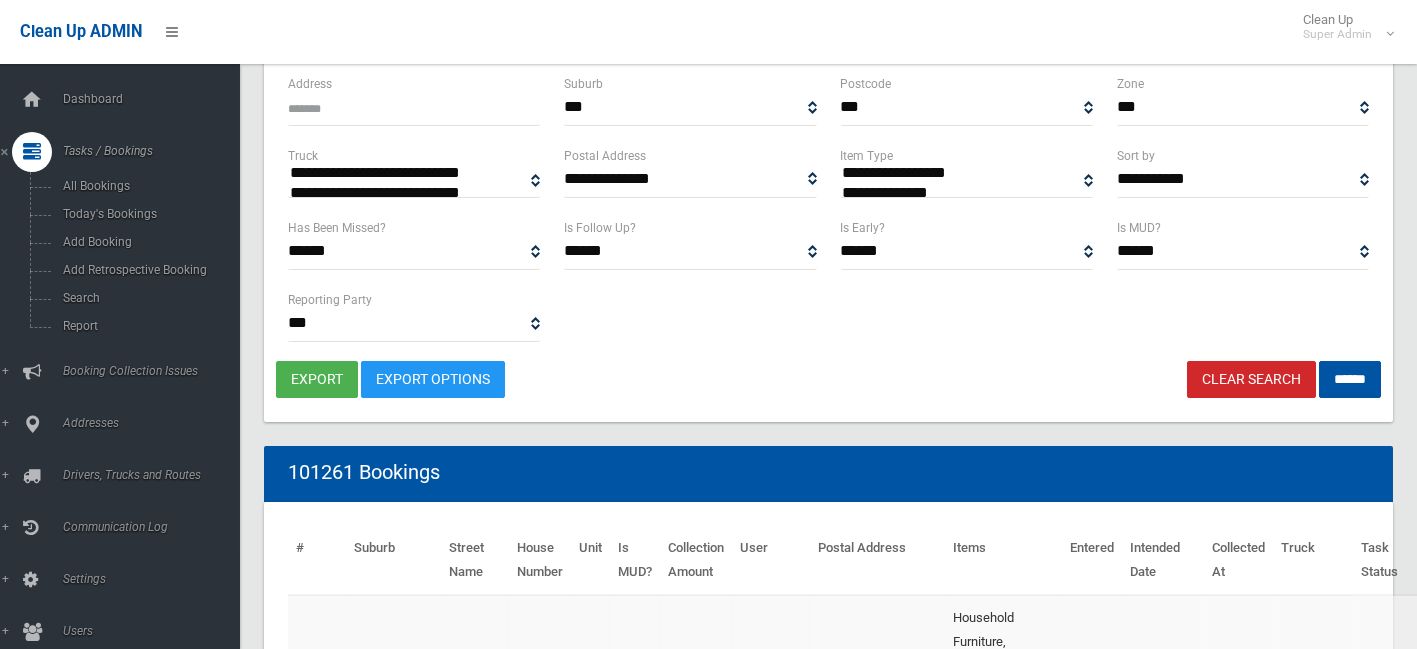 scroll, scrollTop: 0, scrollLeft: 0, axis: both 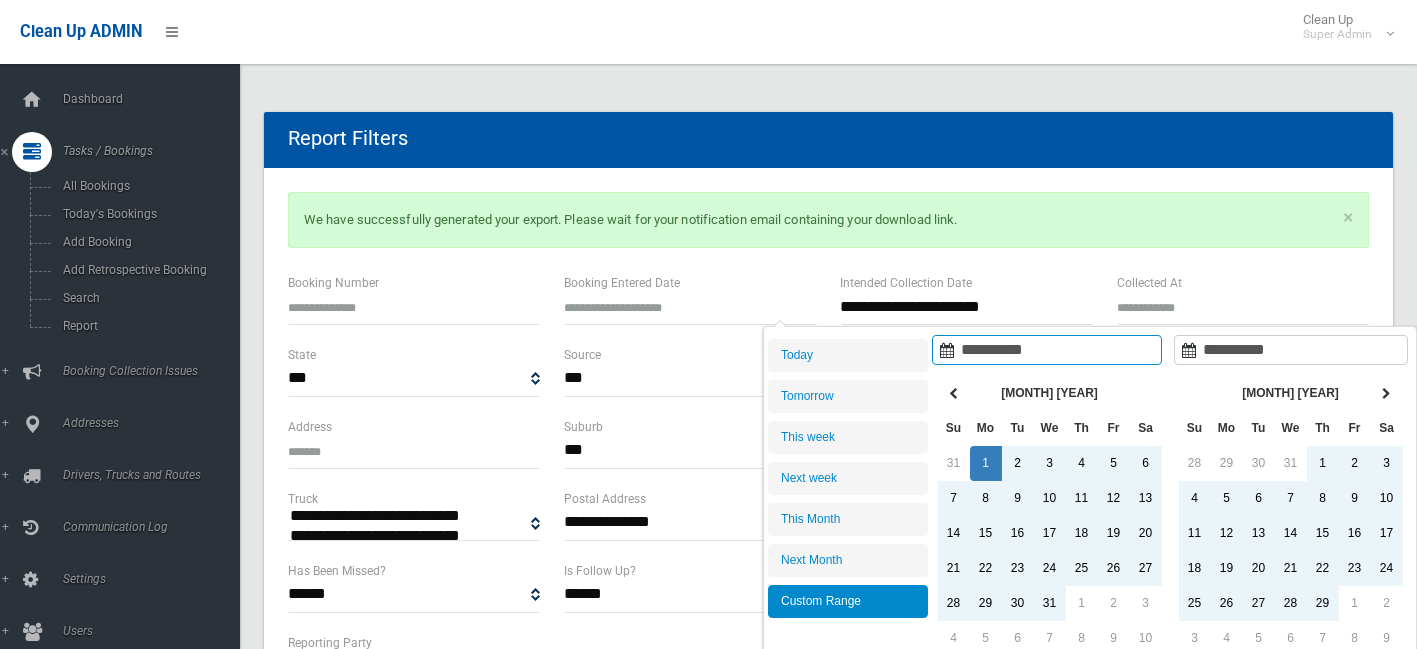drag, startPoint x: 1017, startPoint y: 305, endPoint x: 860, endPoint y: 308, distance: 157.02866 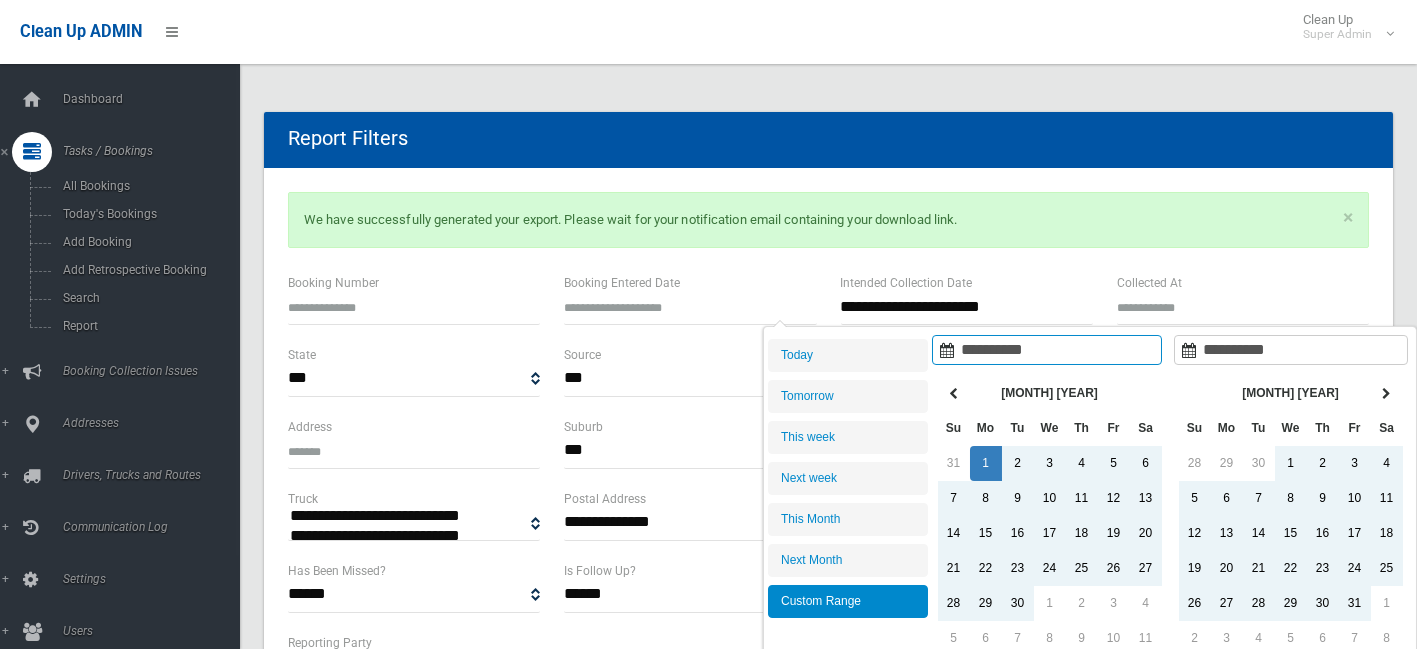 type on "**********" 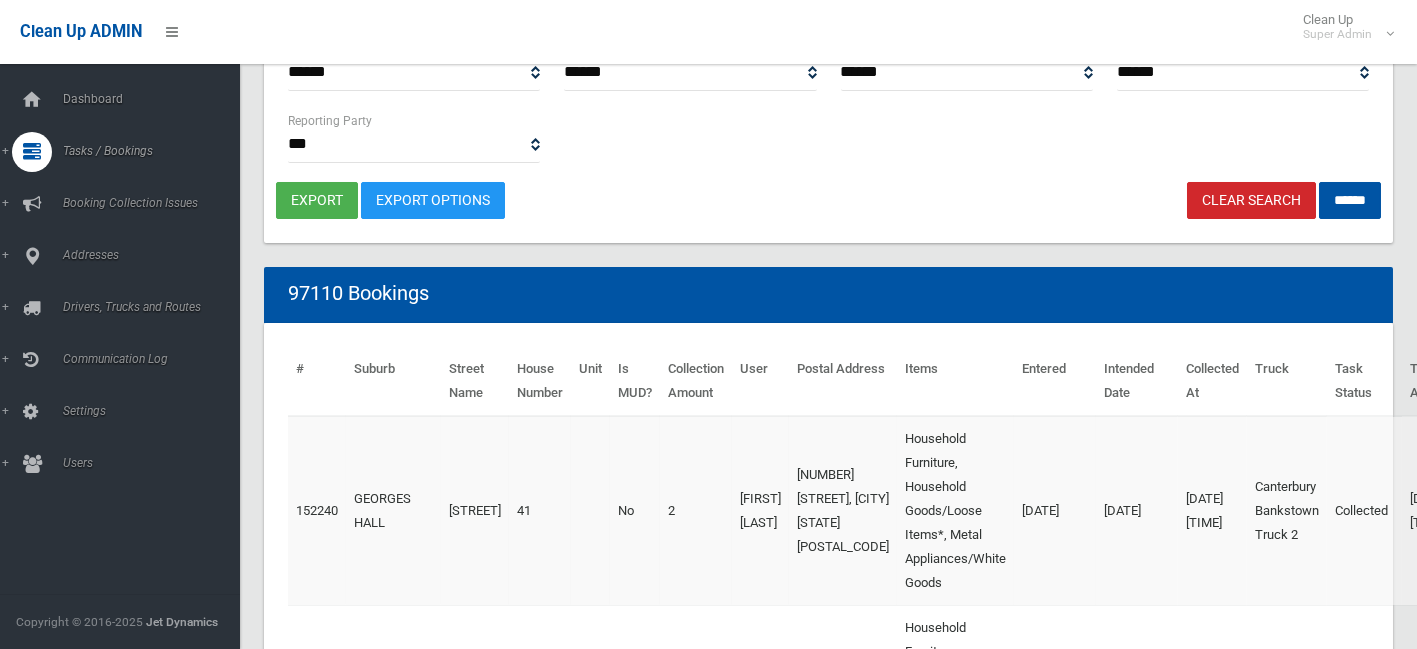 scroll, scrollTop: 443, scrollLeft: 0, axis: vertical 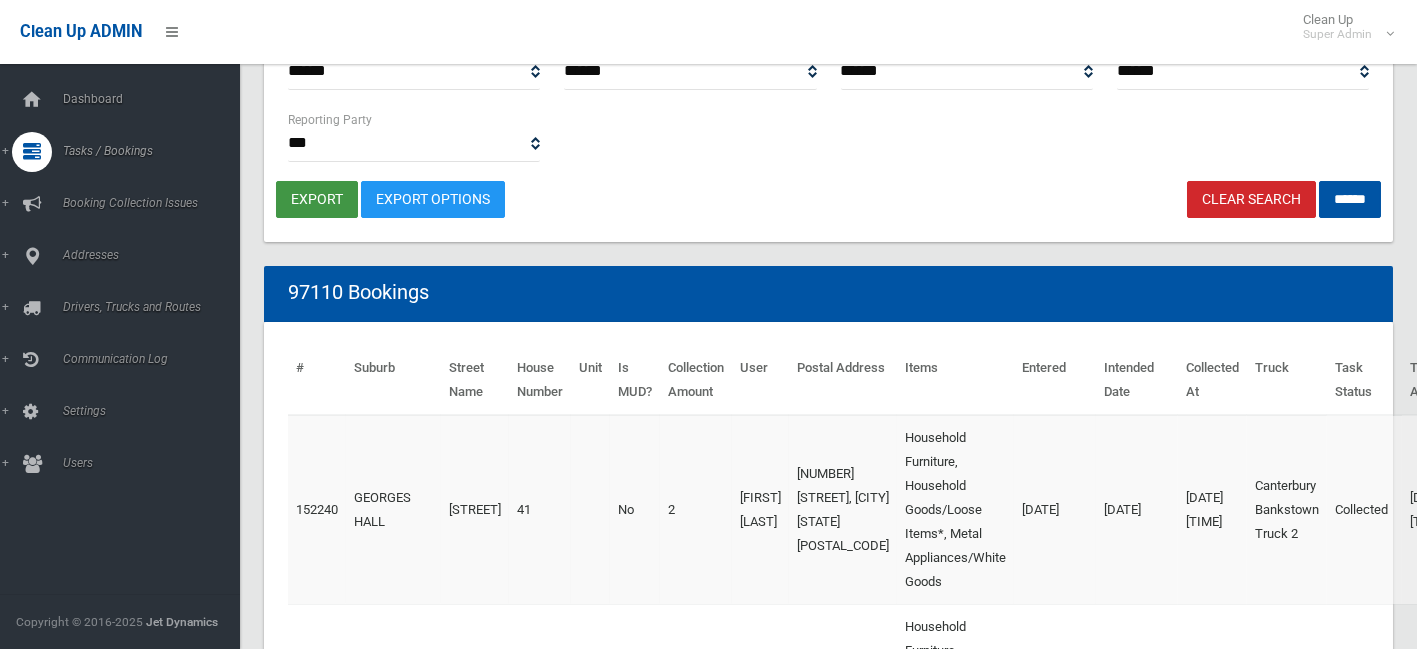 click on "export" at bounding box center (317, 199) 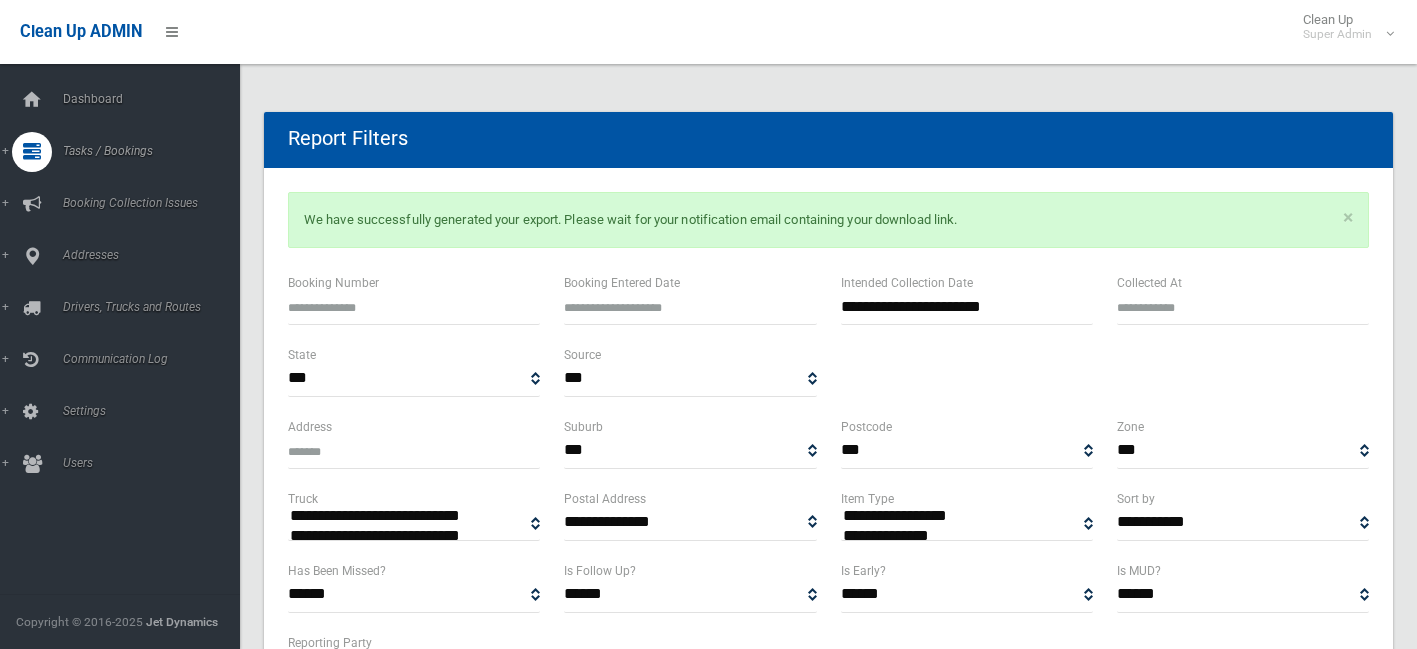scroll, scrollTop: 0, scrollLeft: 0, axis: both 